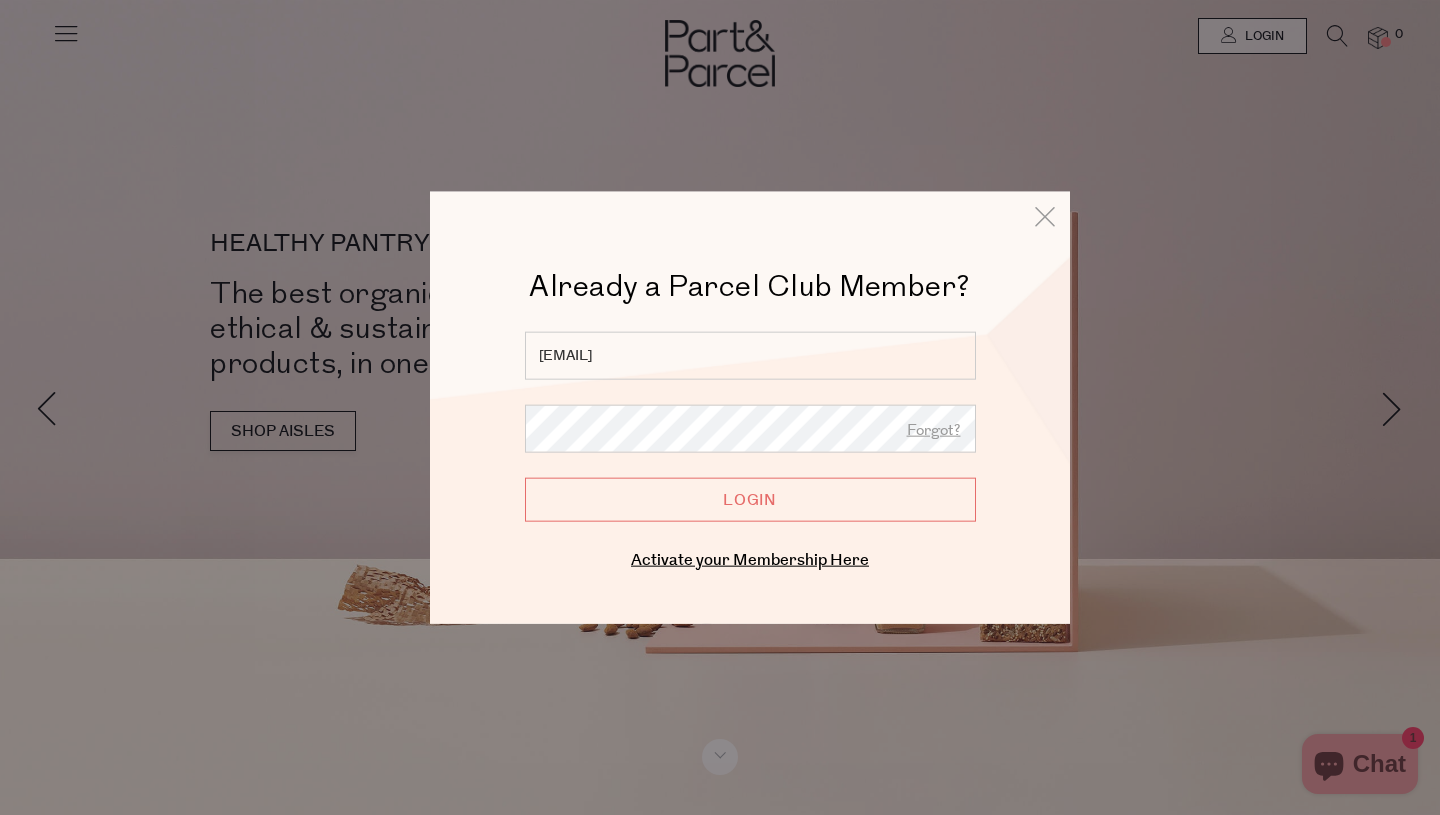 scroll, scrollTop: 0, scrollLeft: 0, axis: both 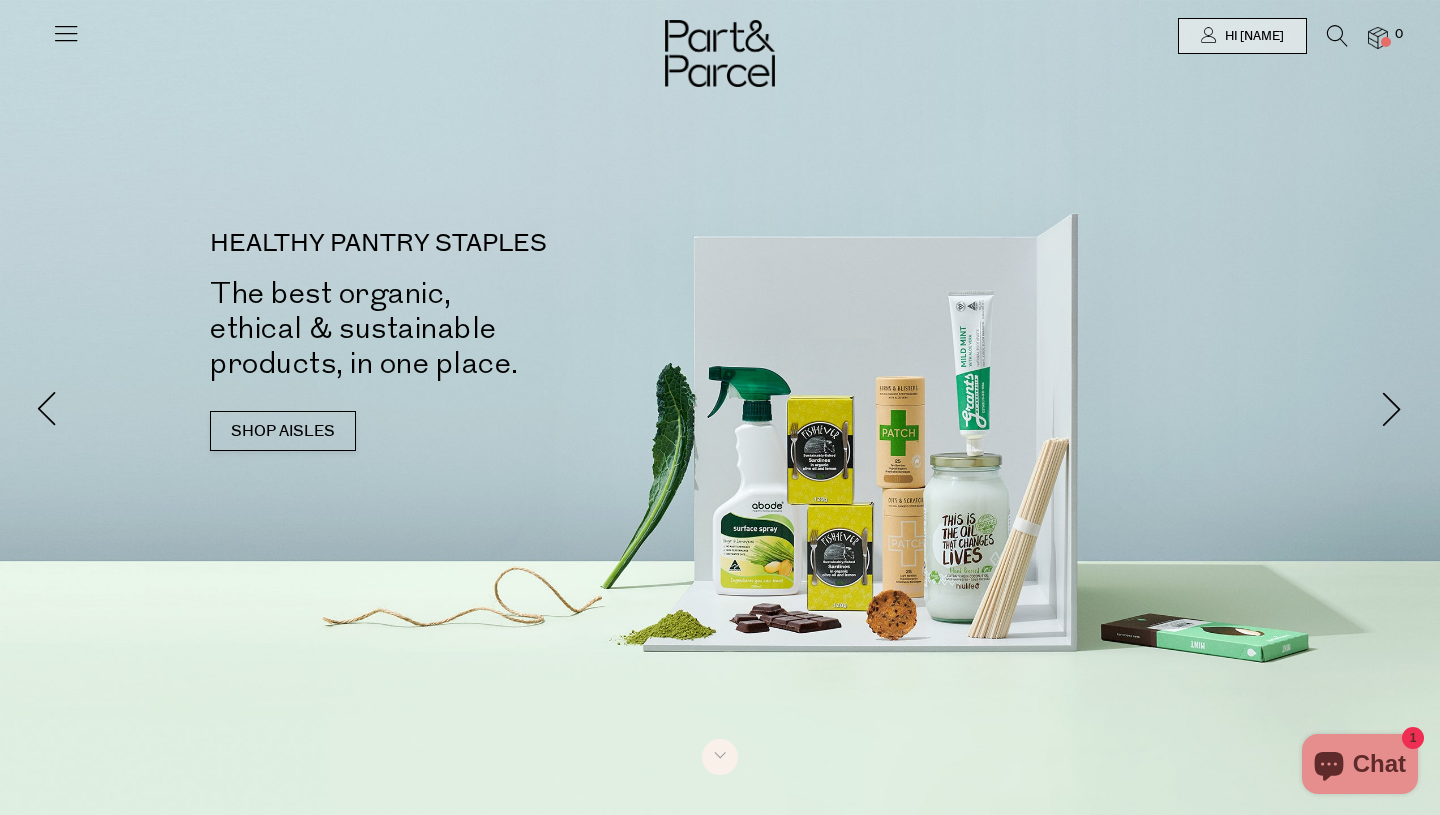 click at bounding box center [1337, 36] 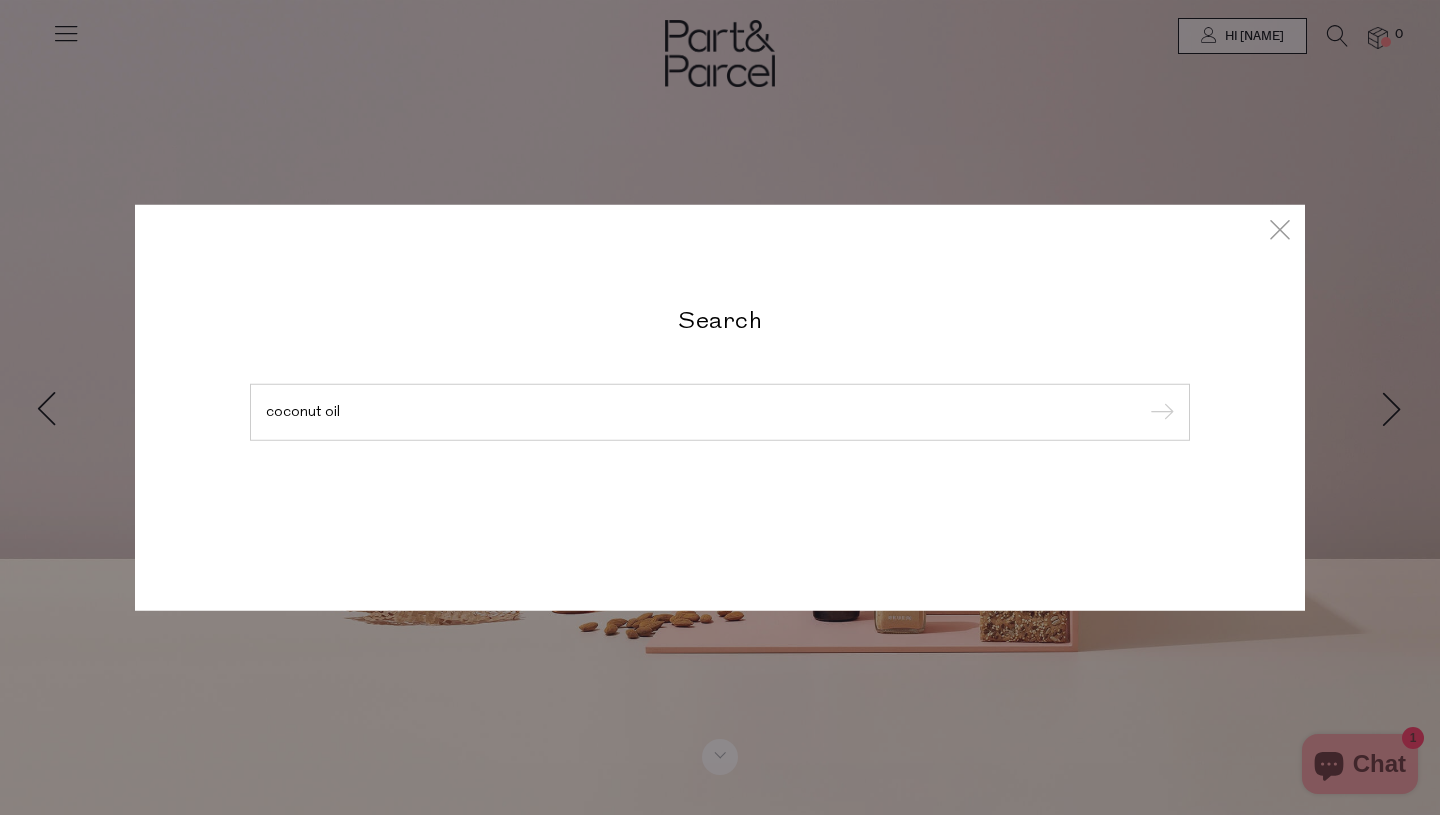 type on "coconut oil" 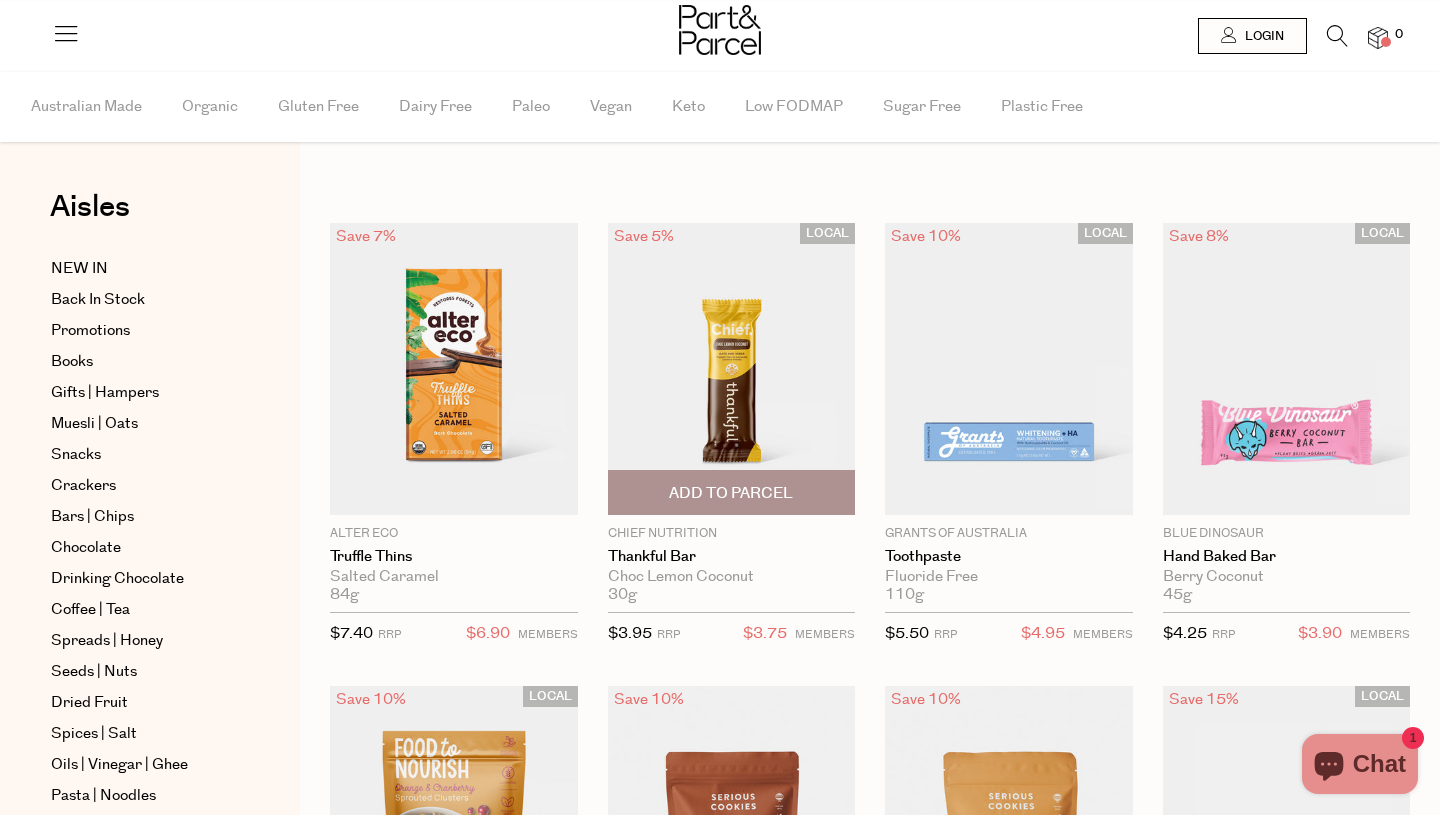 scroll, scrollTop: 0, scrollLeft: 0, axis: both 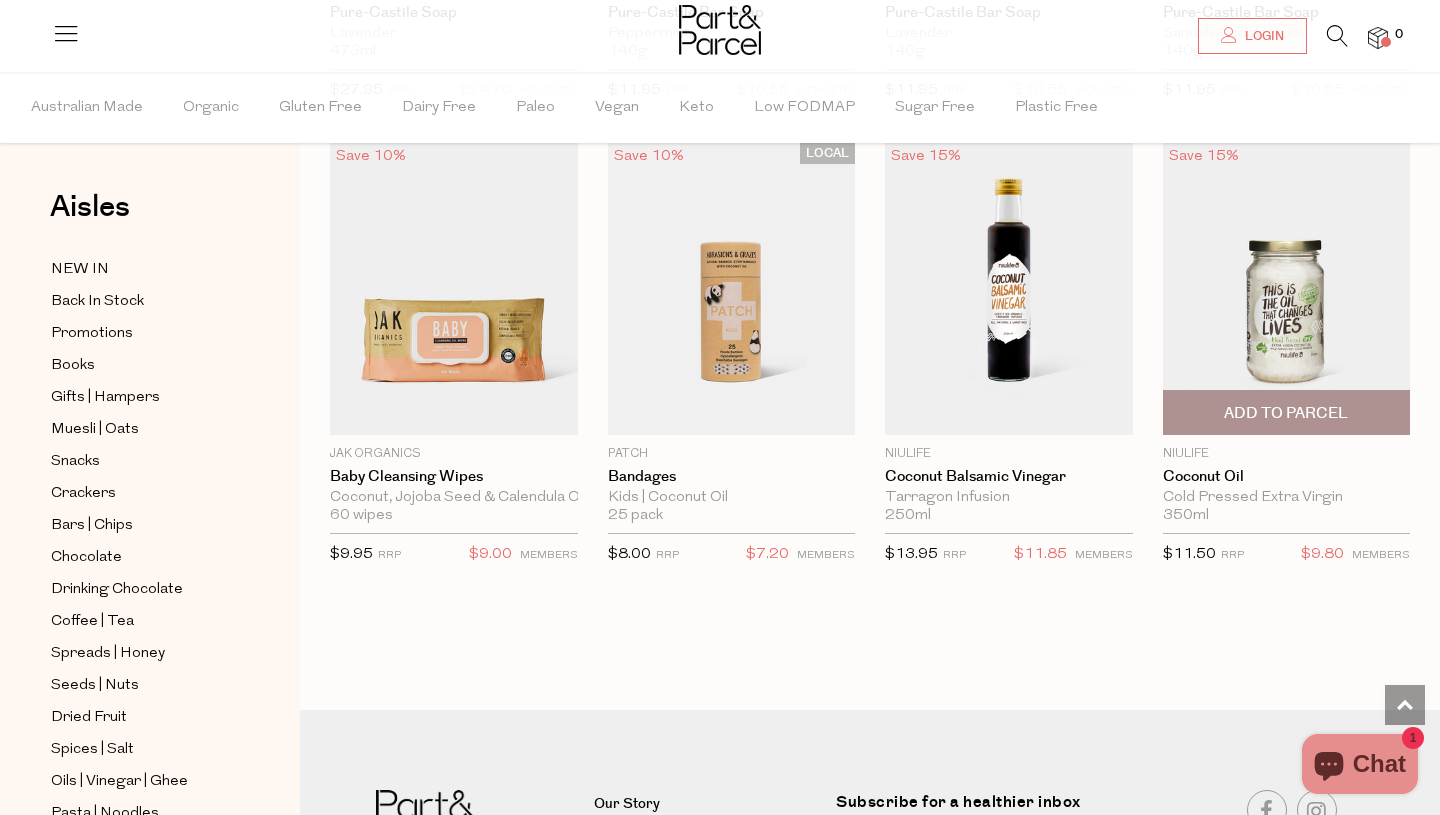 click on "Add To Parcel" at bounding box center [1286, 413] 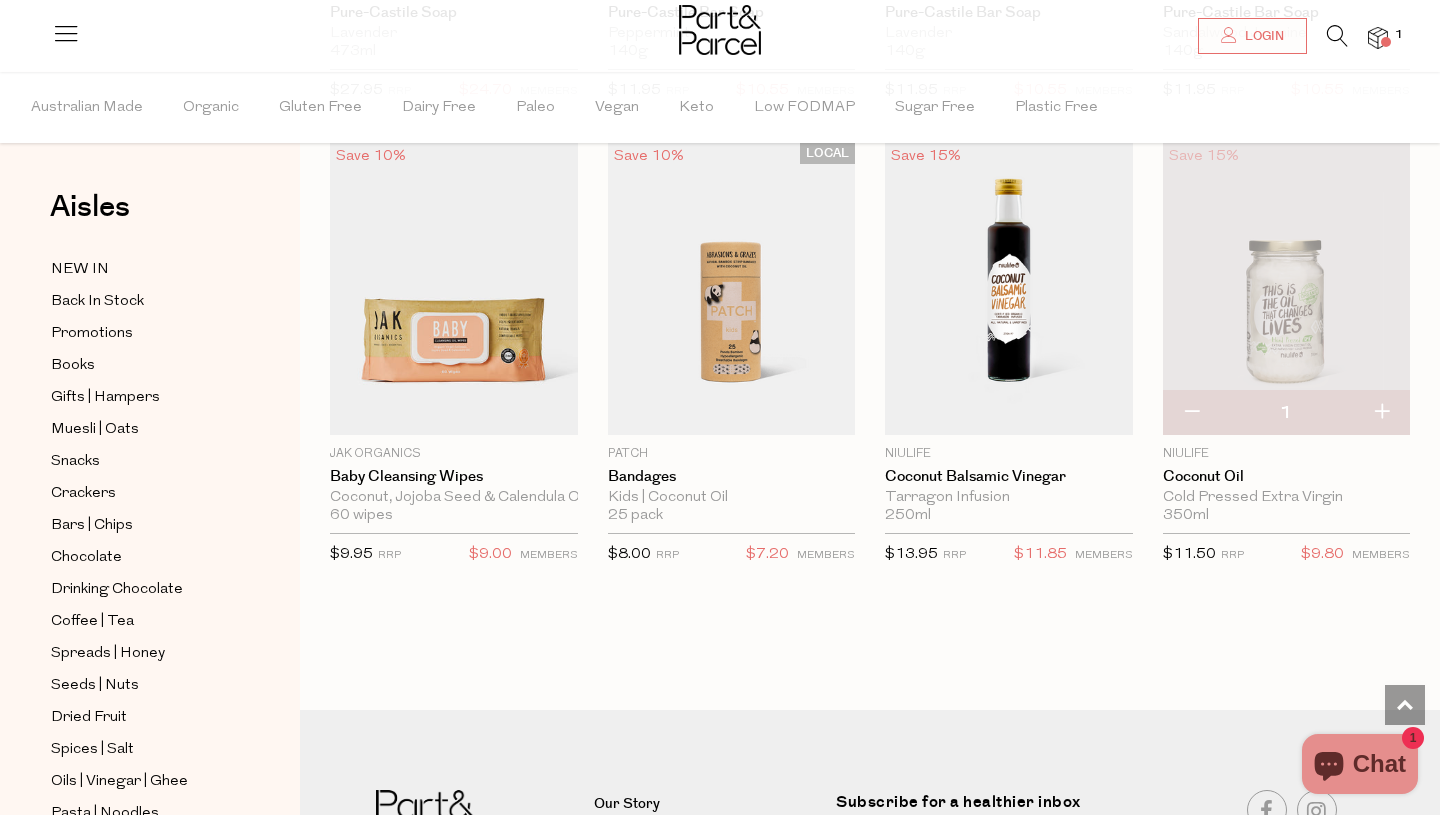 click at bounding box center [1381, 413] 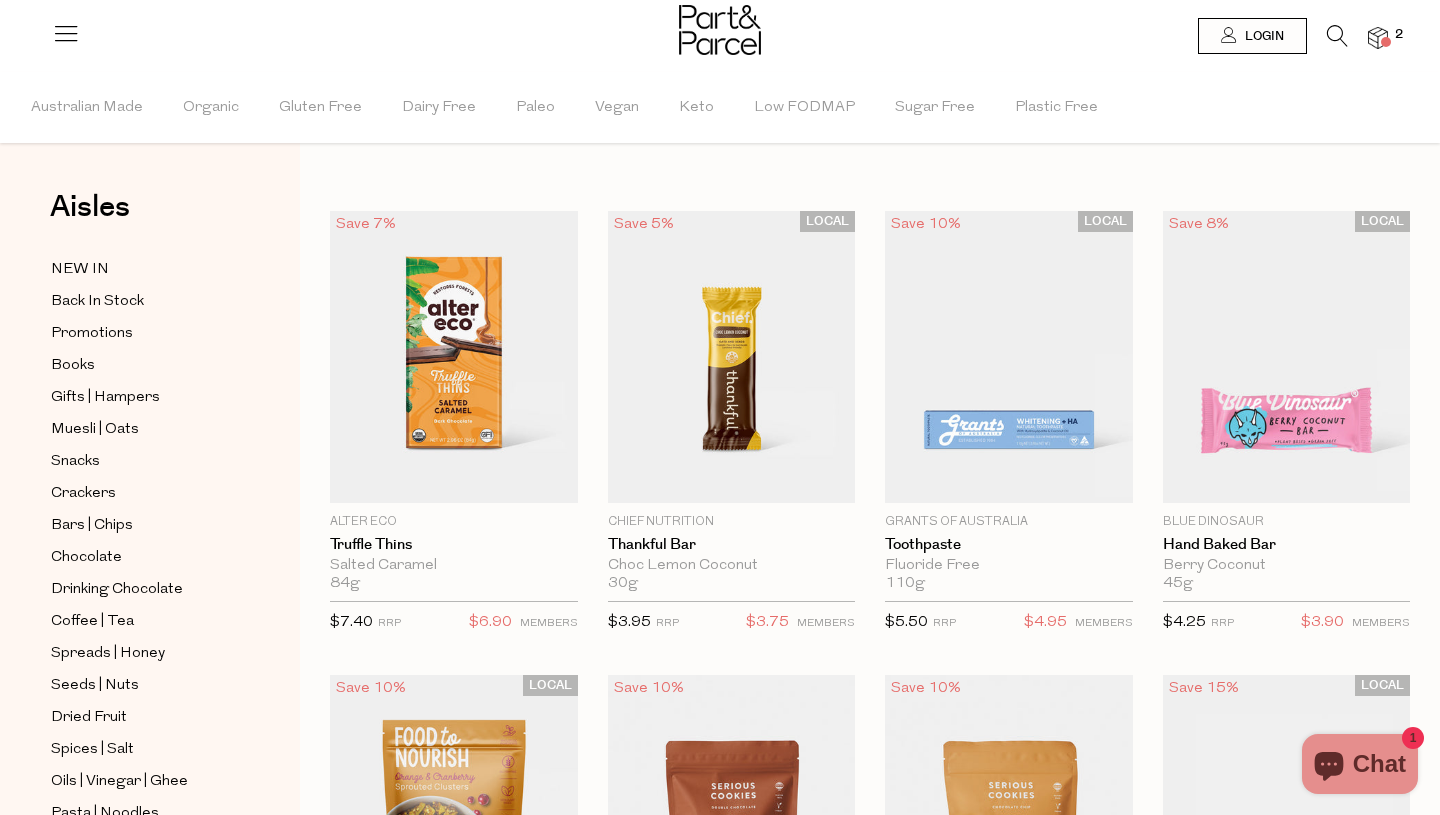 scroll, scrollTop: 0, scrollLeft: 0, axis: both 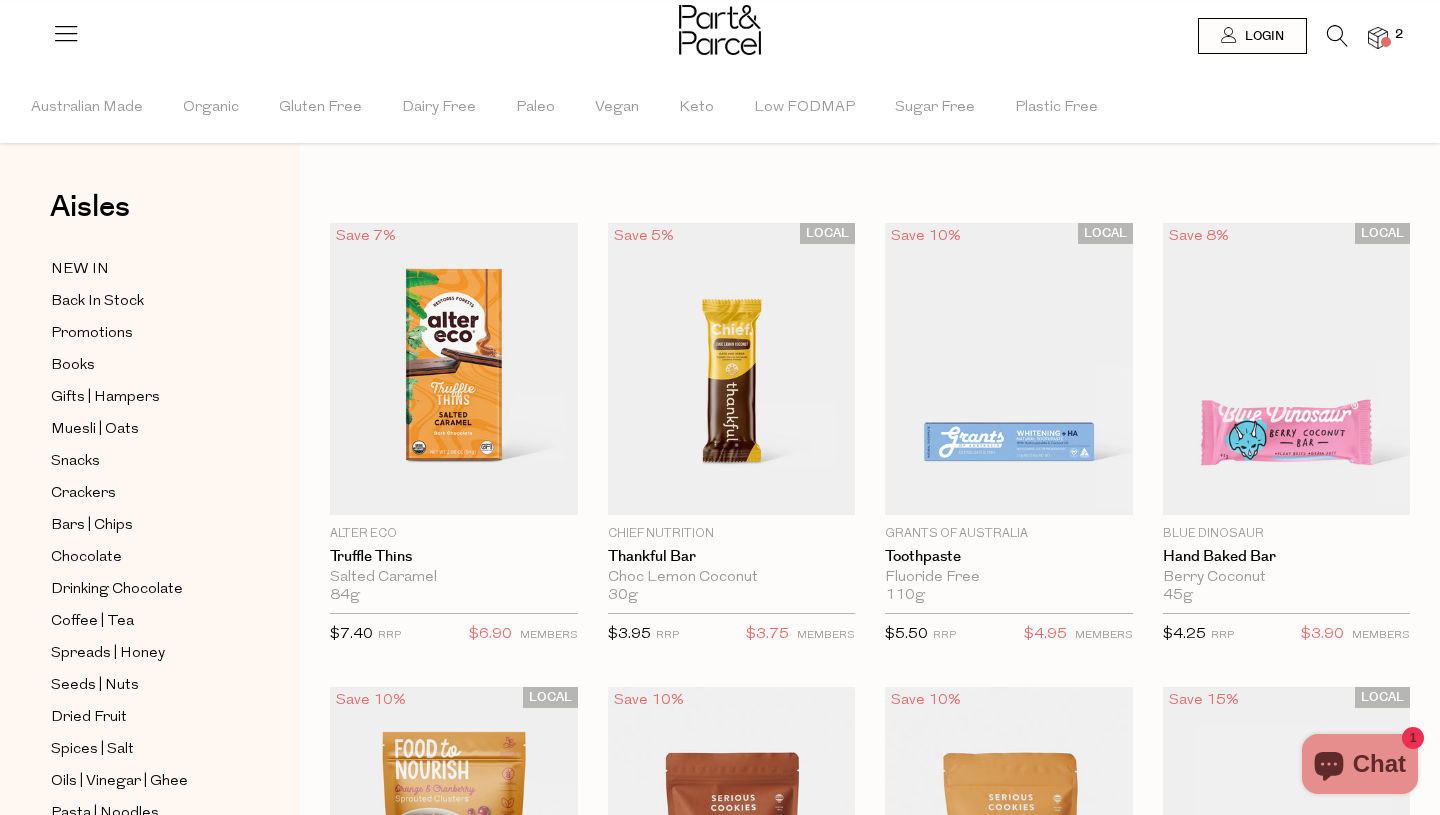click at bounding box center (1337, 36) 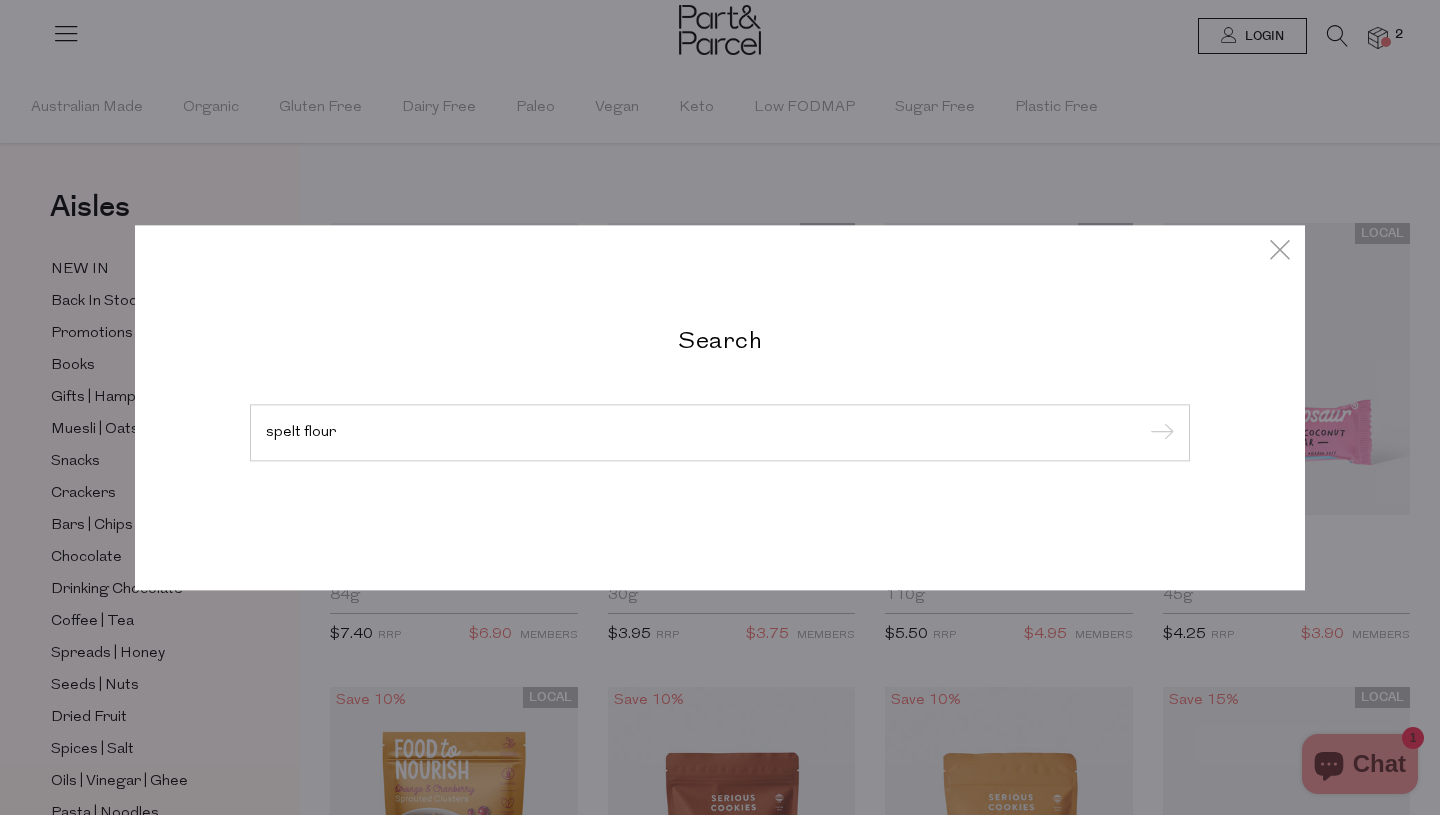type on "spelt flour" 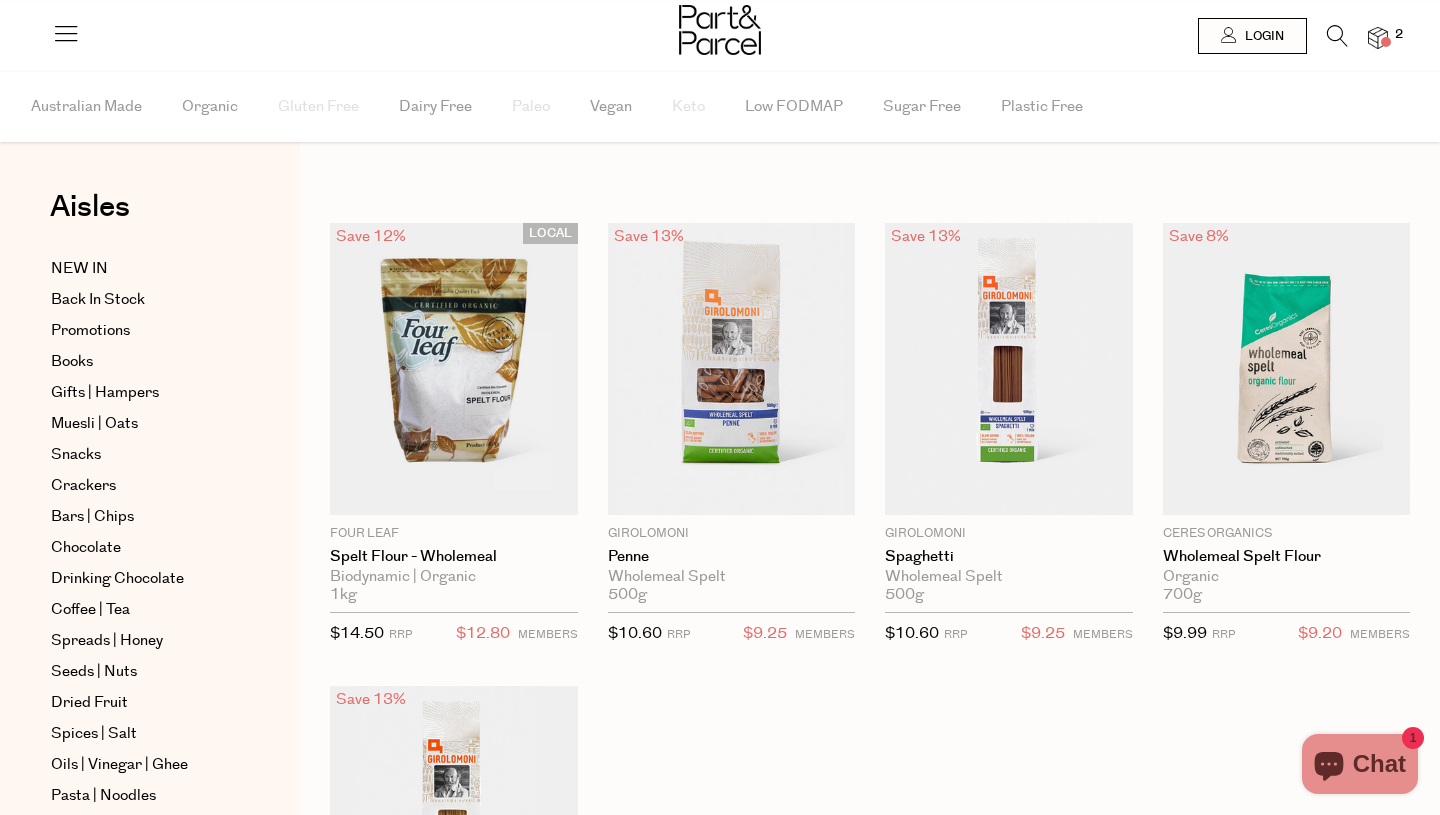 scroll, scrollTop: 0, scrollLeft: 0, axis: both 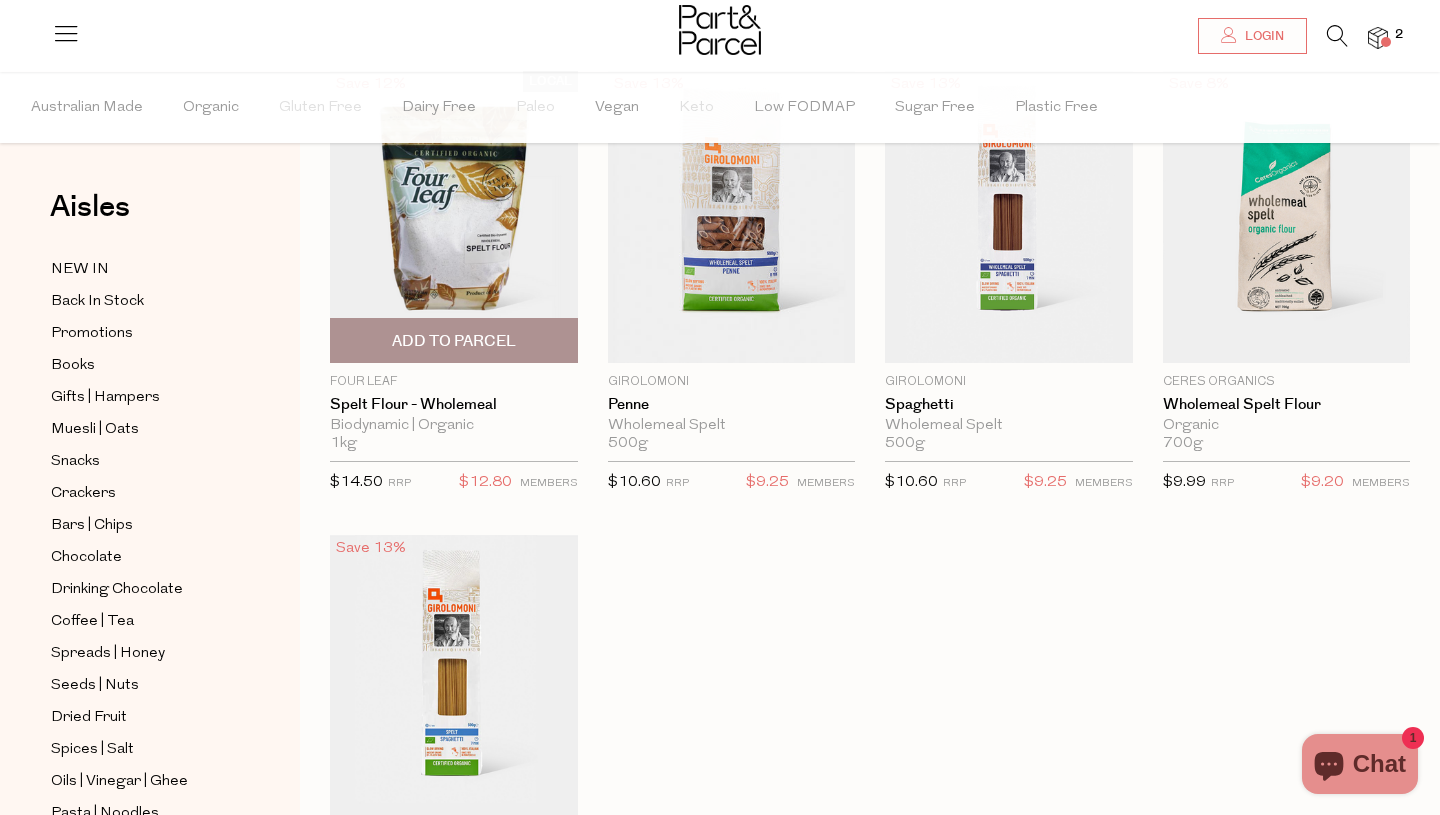 click on "Add To Parcel" at bounding box center (454, 341) 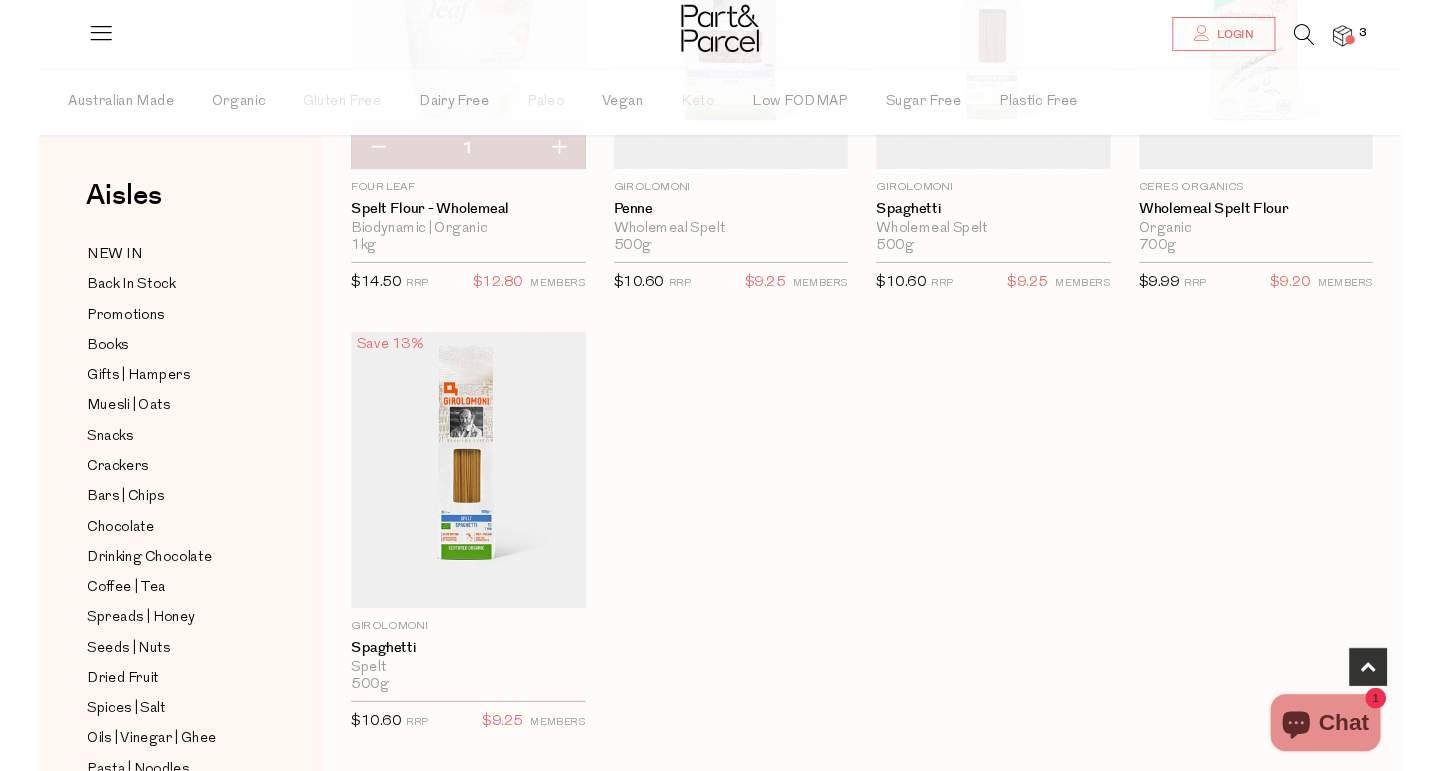 scroll, scrollTop: 0, scrollLeft: 0, axis: both 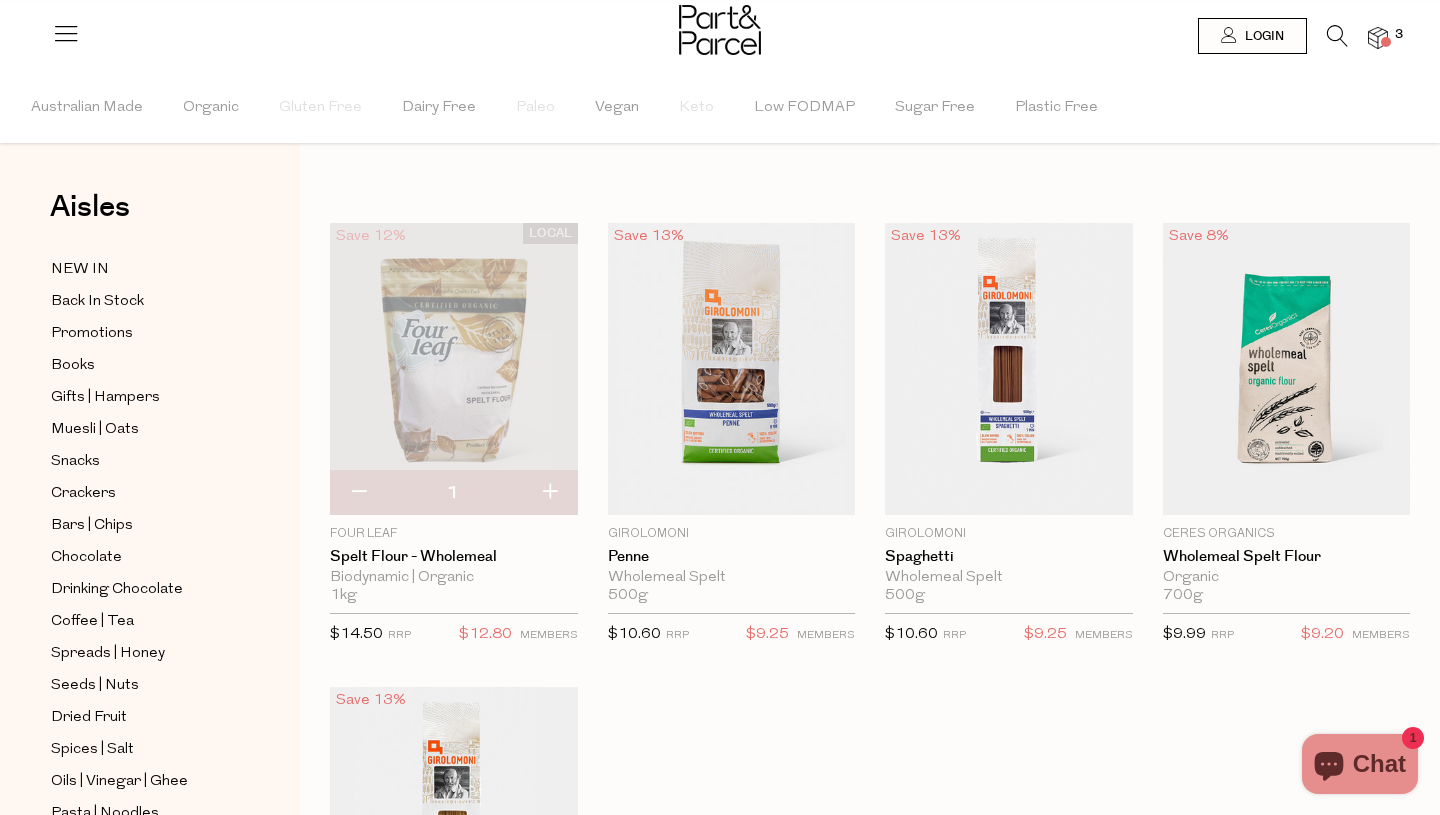 click at bounding box center (1337, 36) 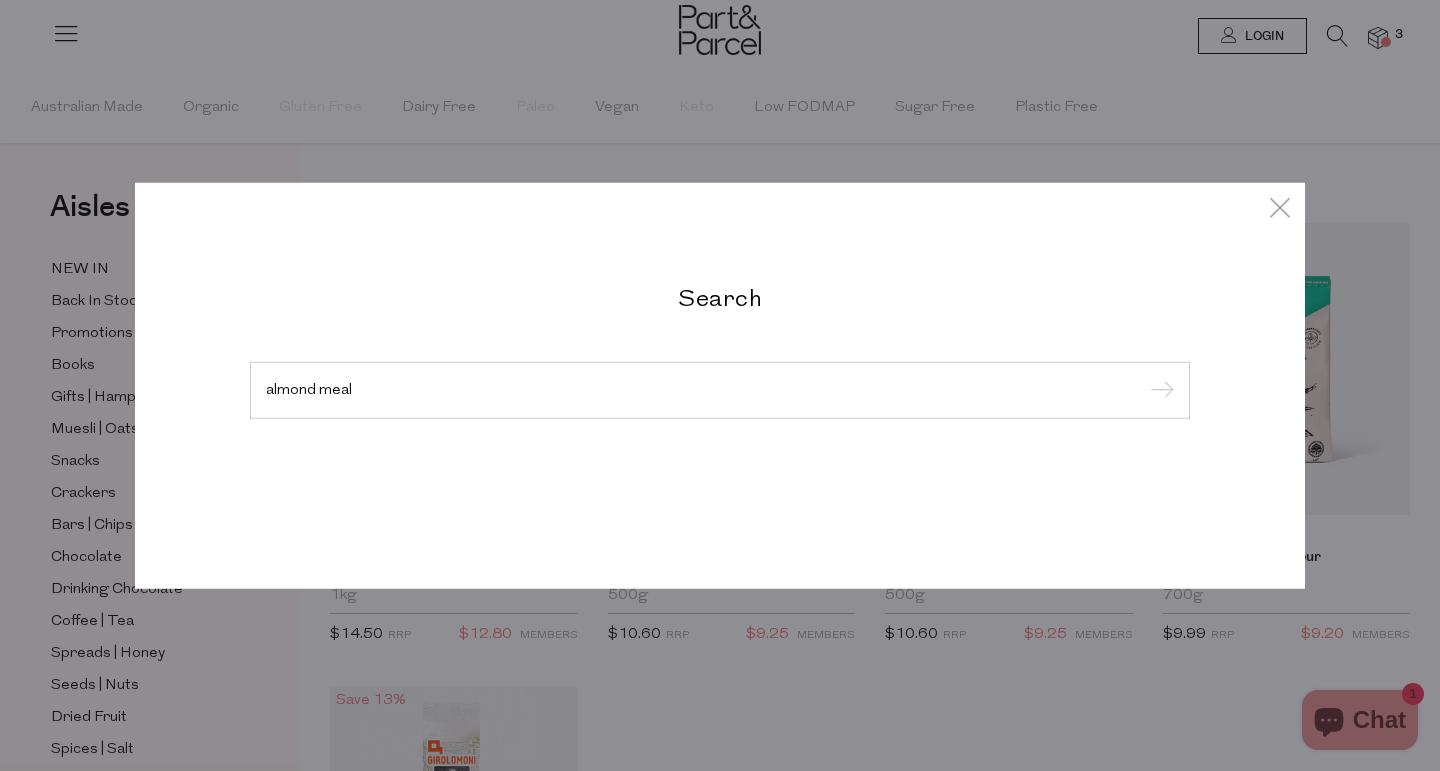 type on "almond meal" 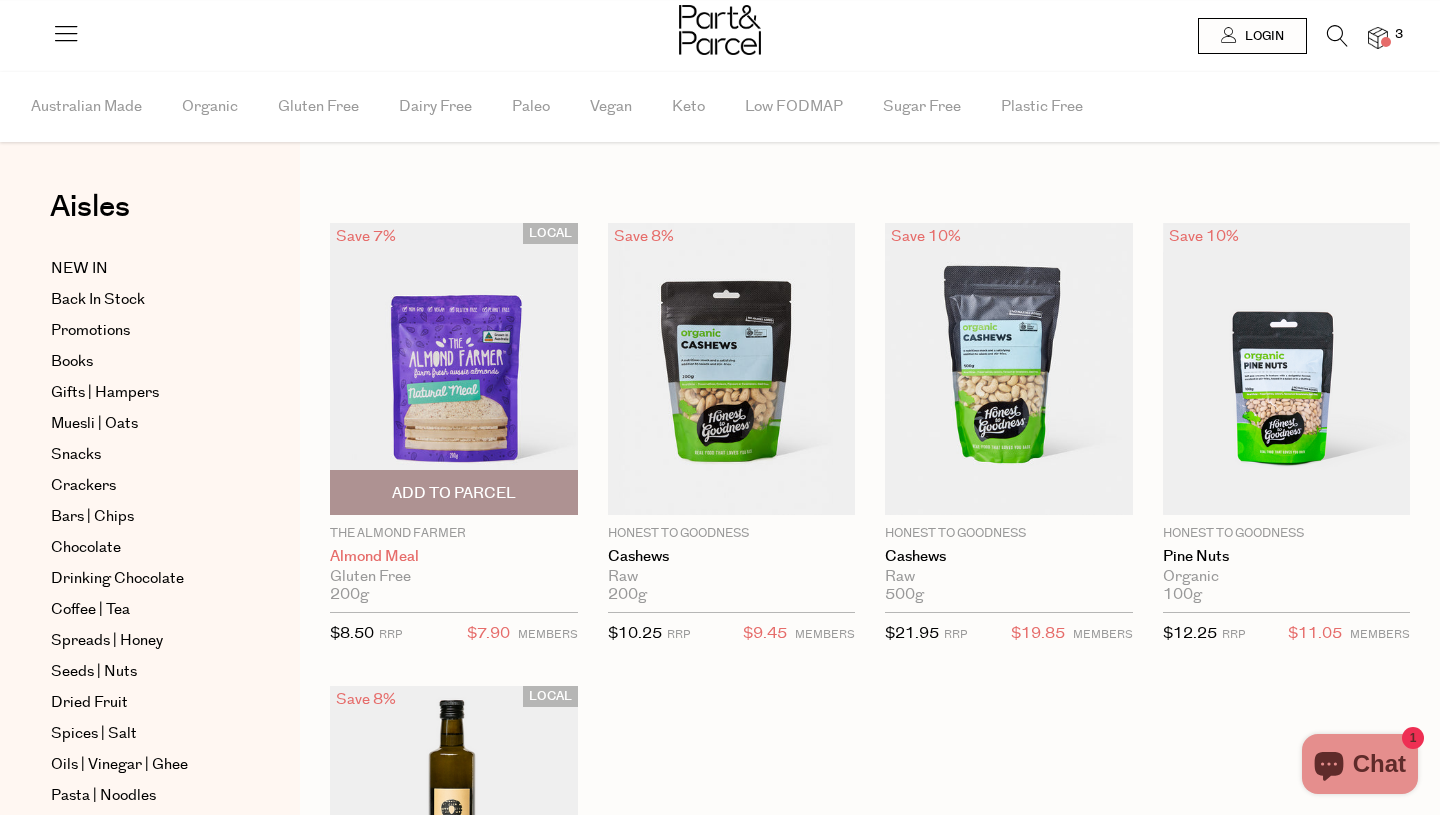 scroll, scrollTop: 0, scrollLeft: 0, axis: both 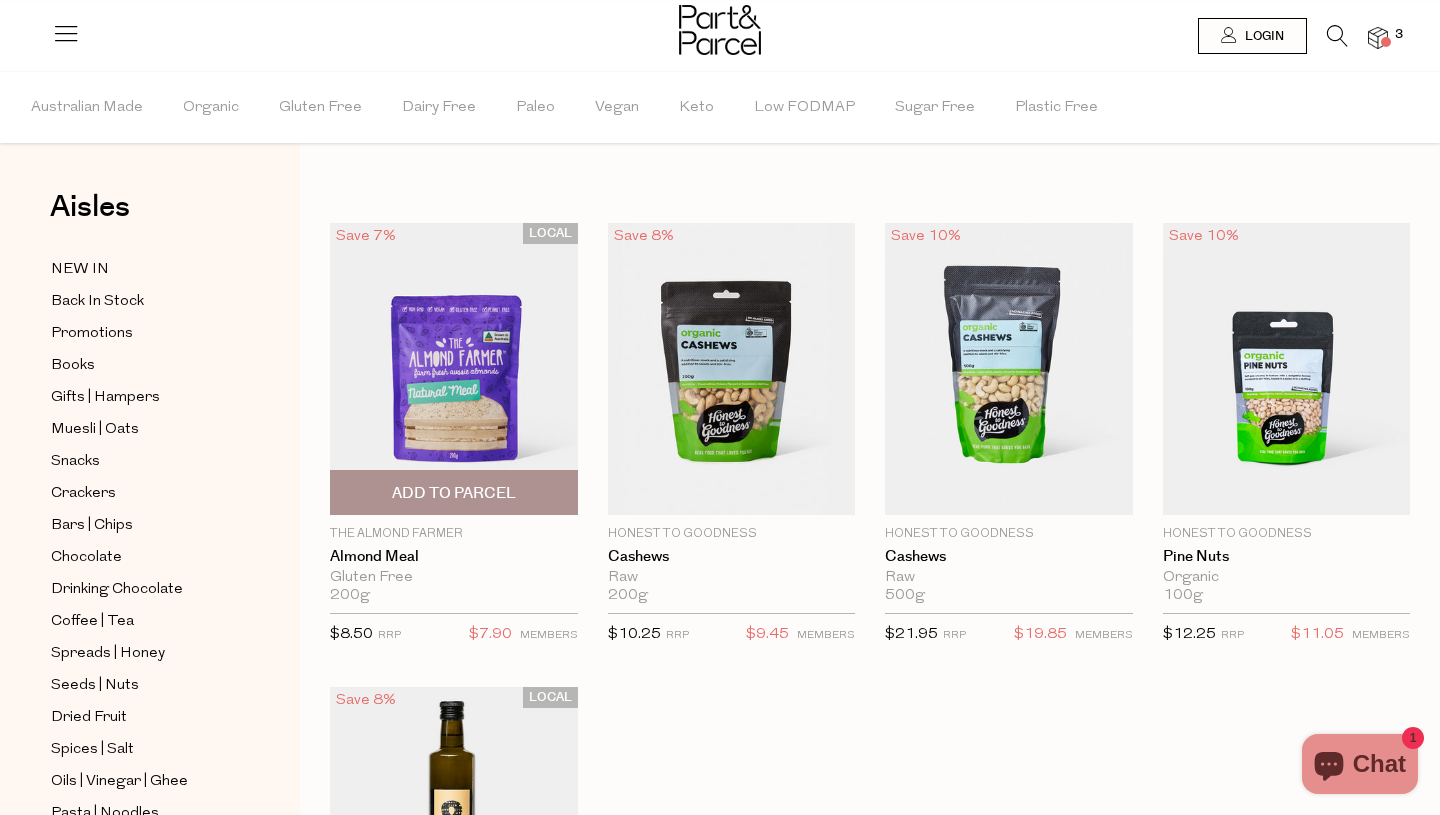 click on "Add To Parcel" at bounding box center [454, 493] 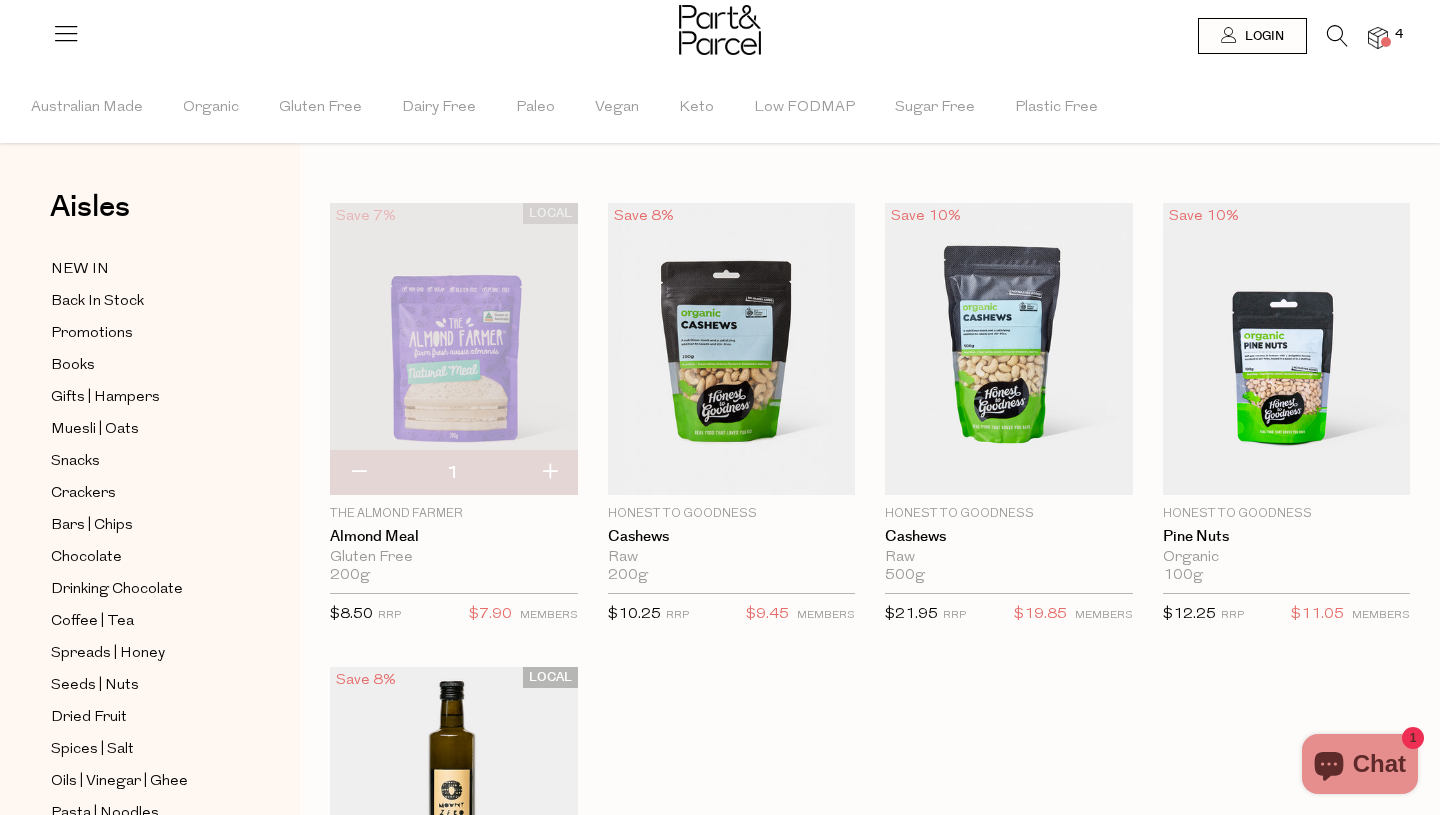 scroll, scrollTop: 0, scrollLeft: 0, axis: both 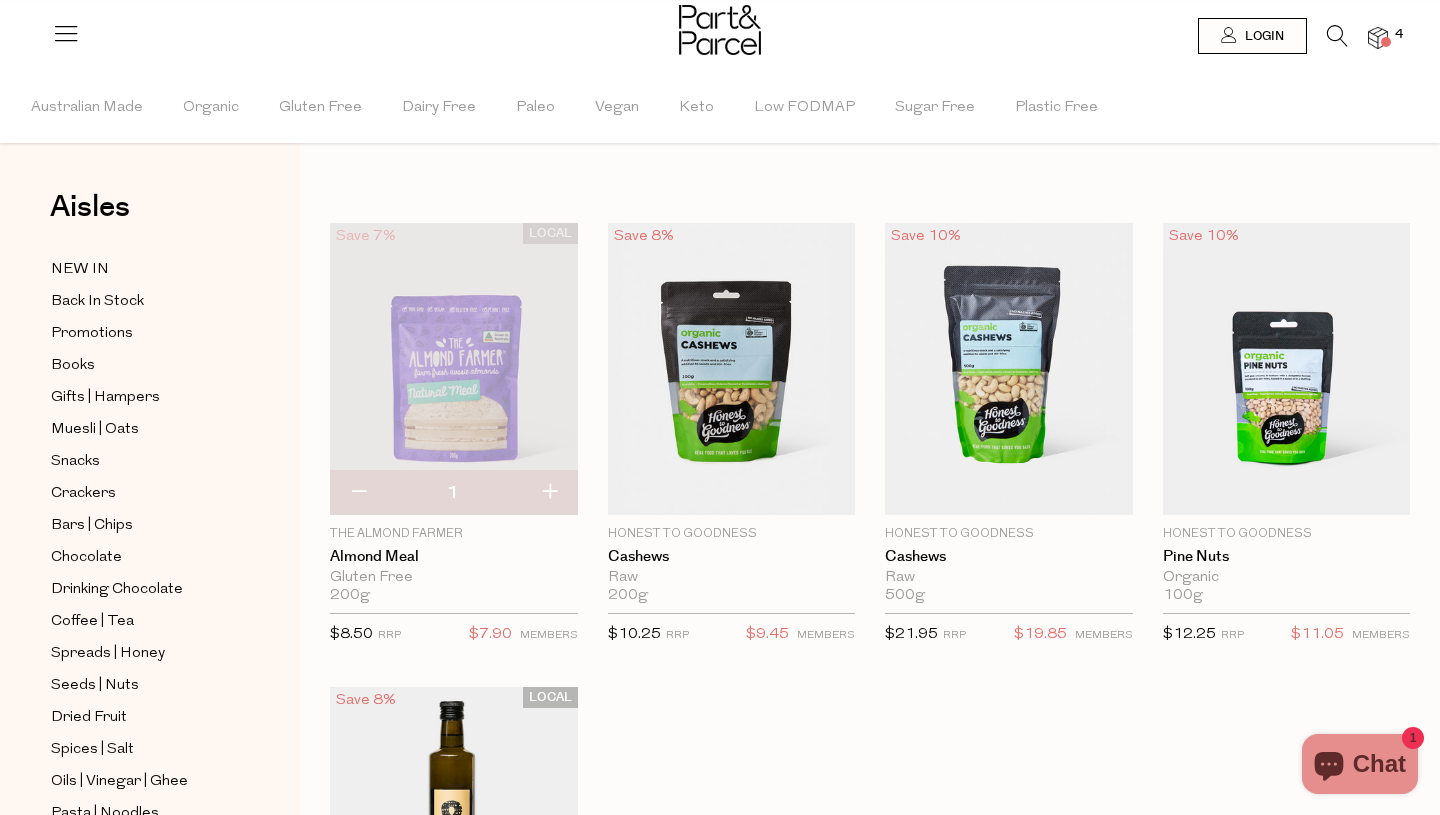 click at bounding box center [1337, 36] 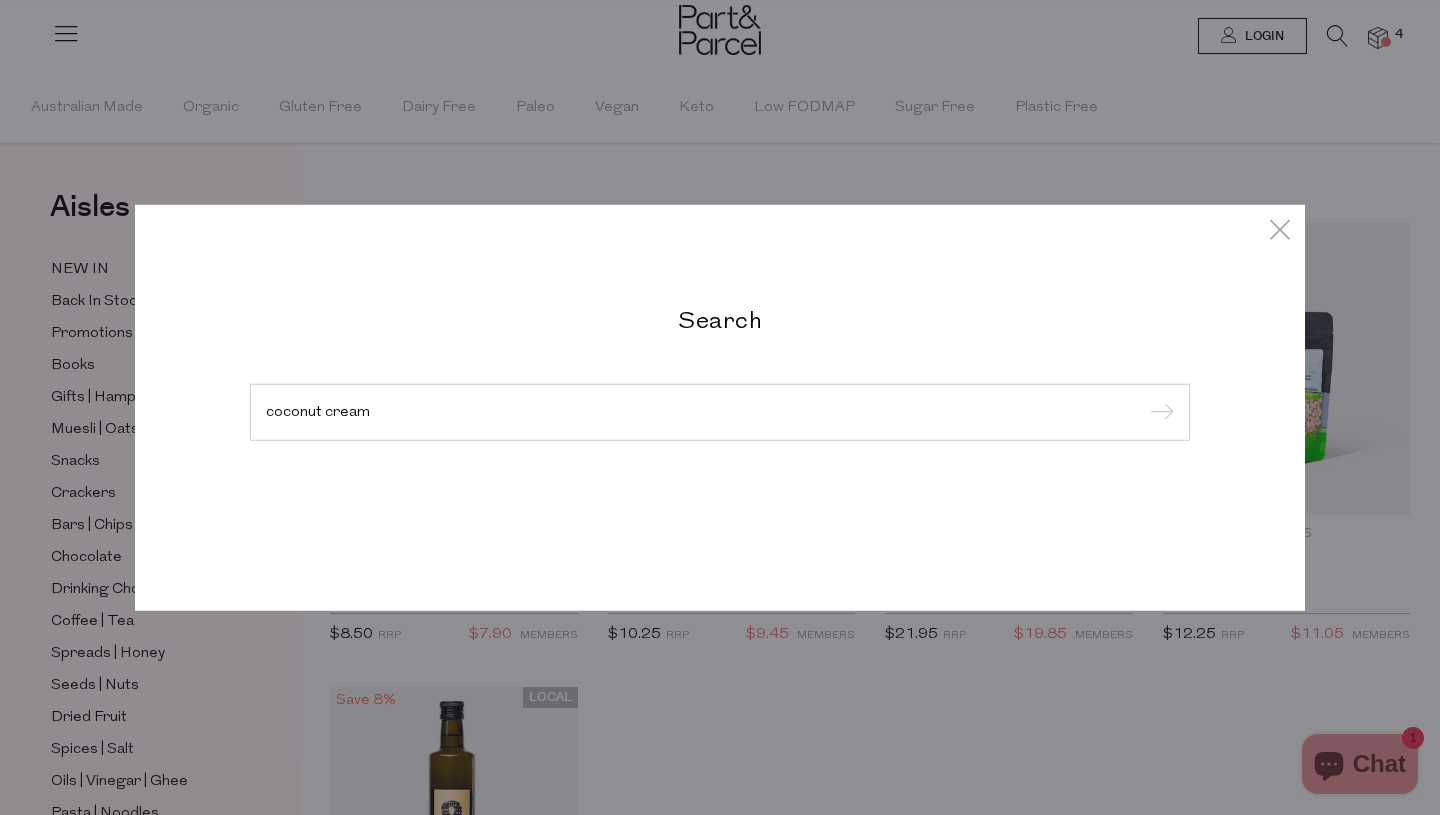 type on "coconut cream" 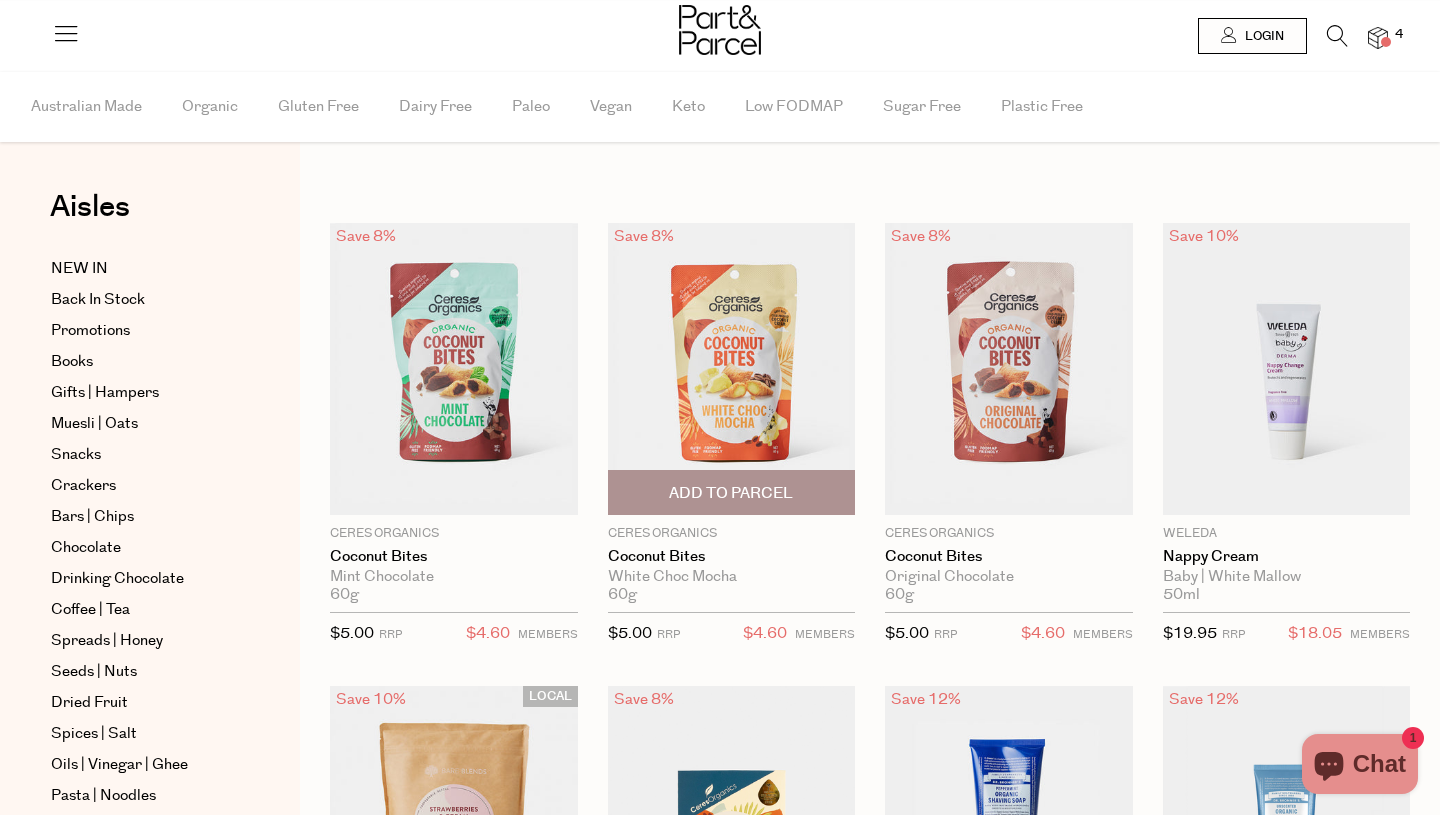scroll, scrollTop: 0, scrollLeft: 0, axis: both 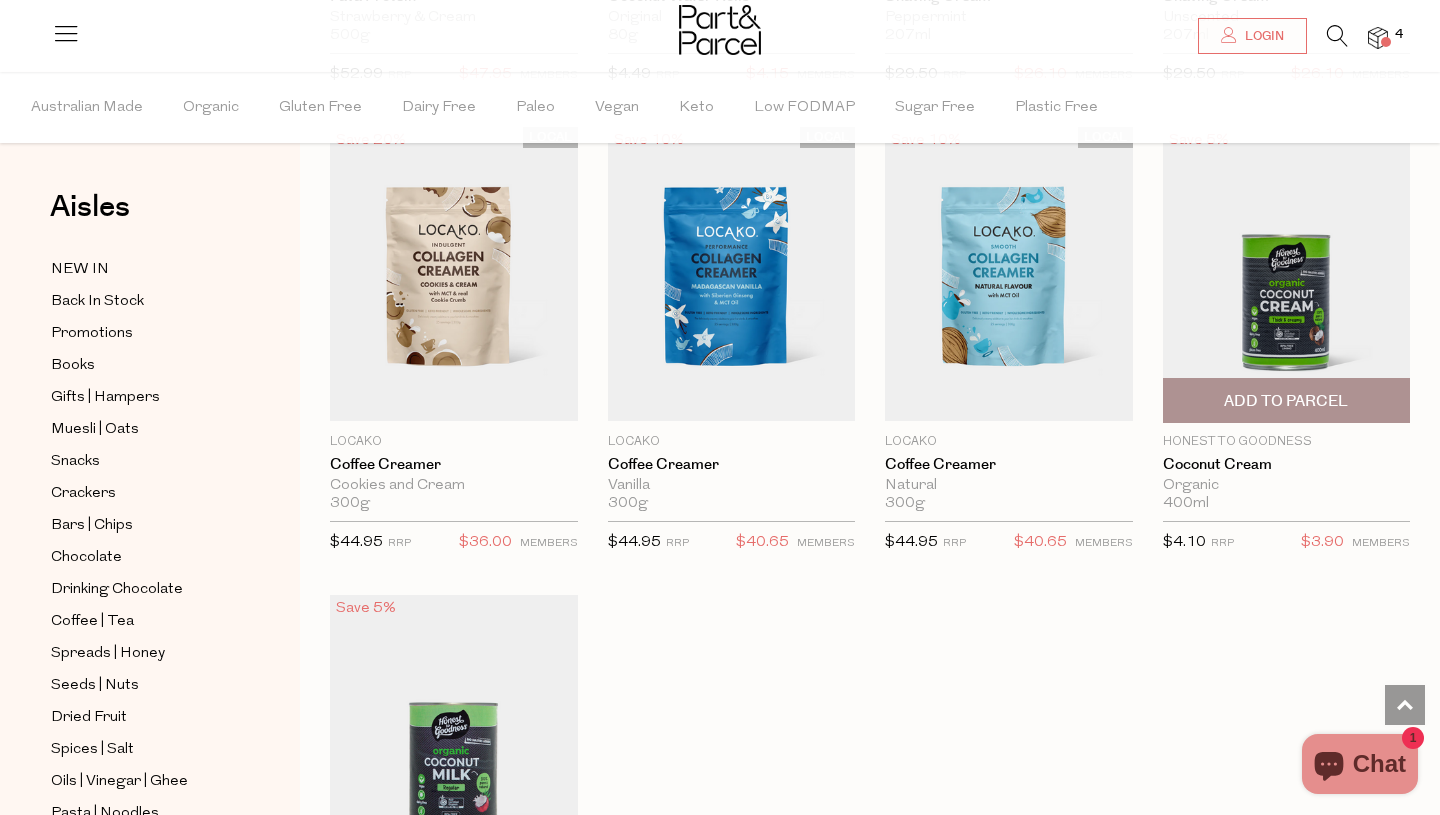 click on "Add To Parcel" at bounding box center (1286, 401) 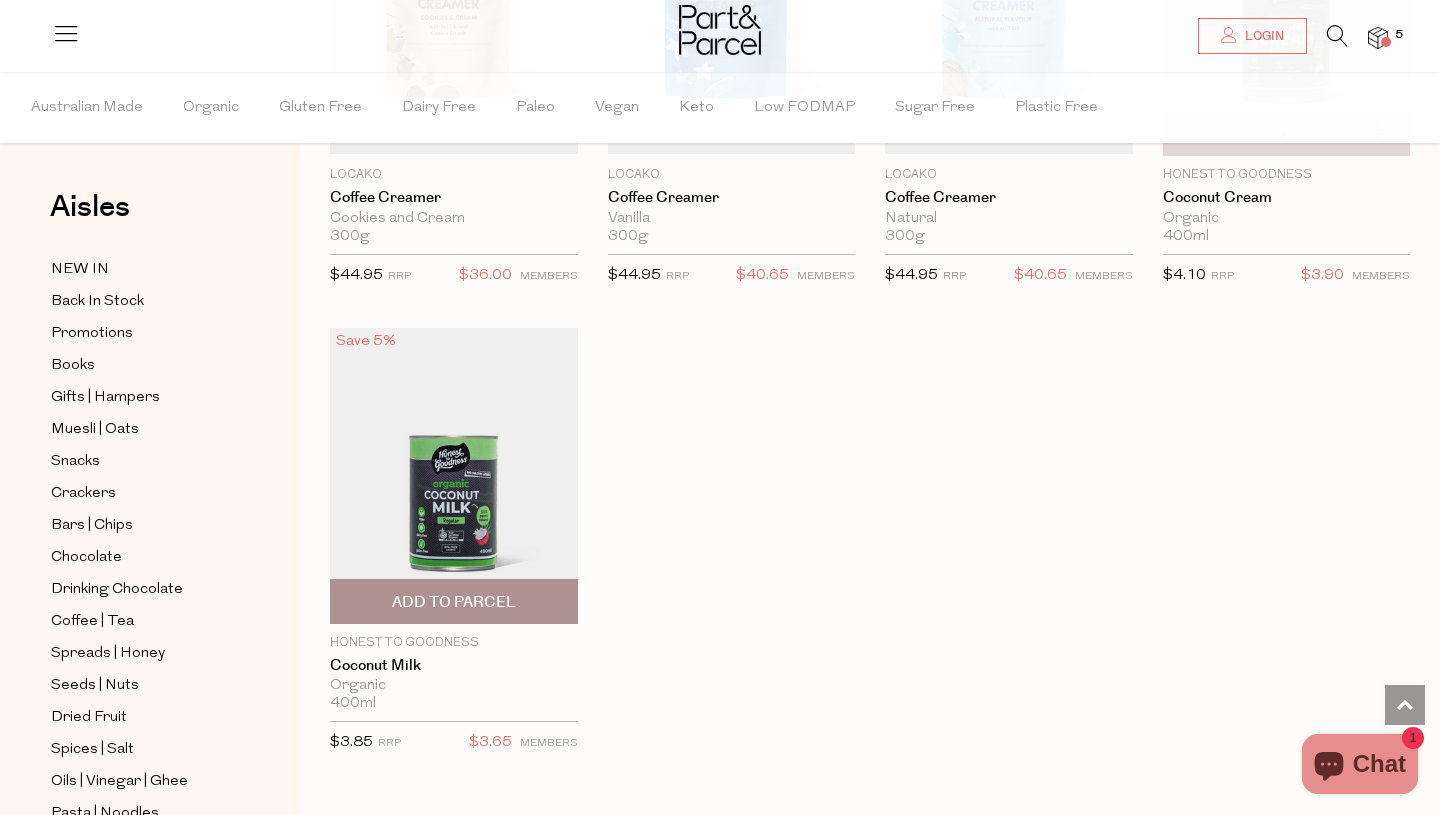 scroll, scrollTop: 1315, scrollLeft: 0, axis: vertical 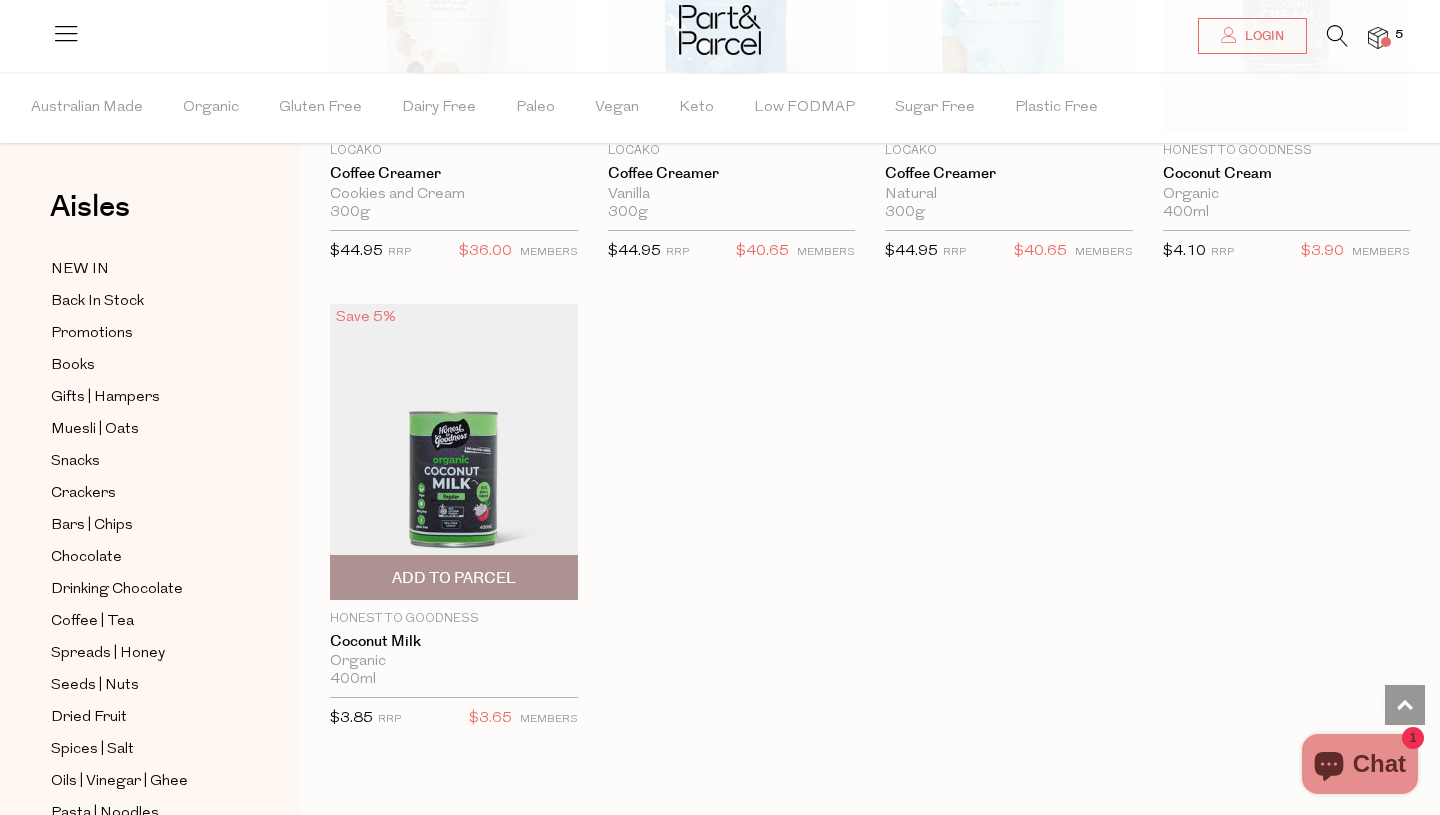 click on "Add To Parcel" at bounding box center (454, 578) 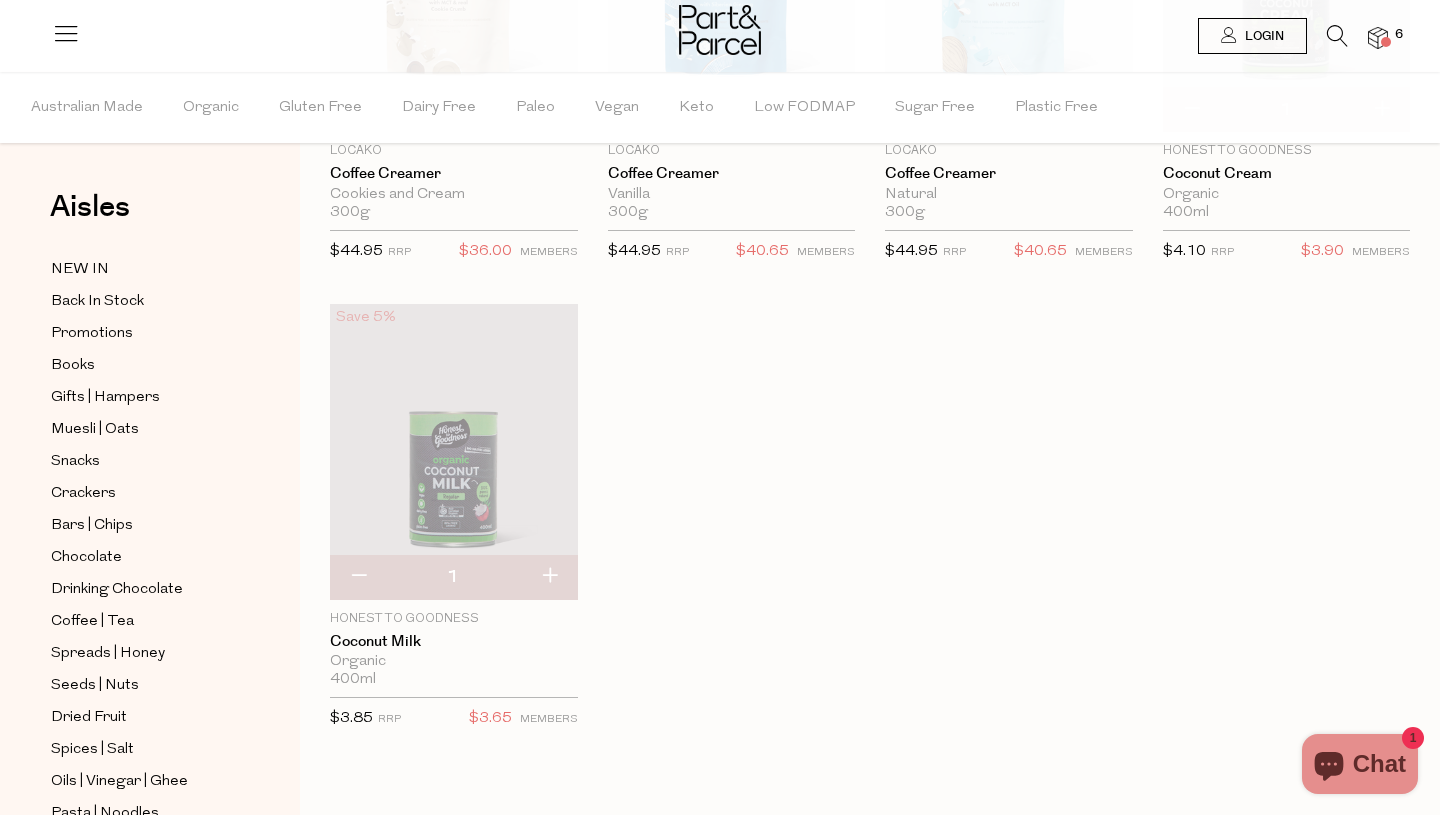 scroll, scrollTop: 1315, scrollLeft: 0, axis: vertical 